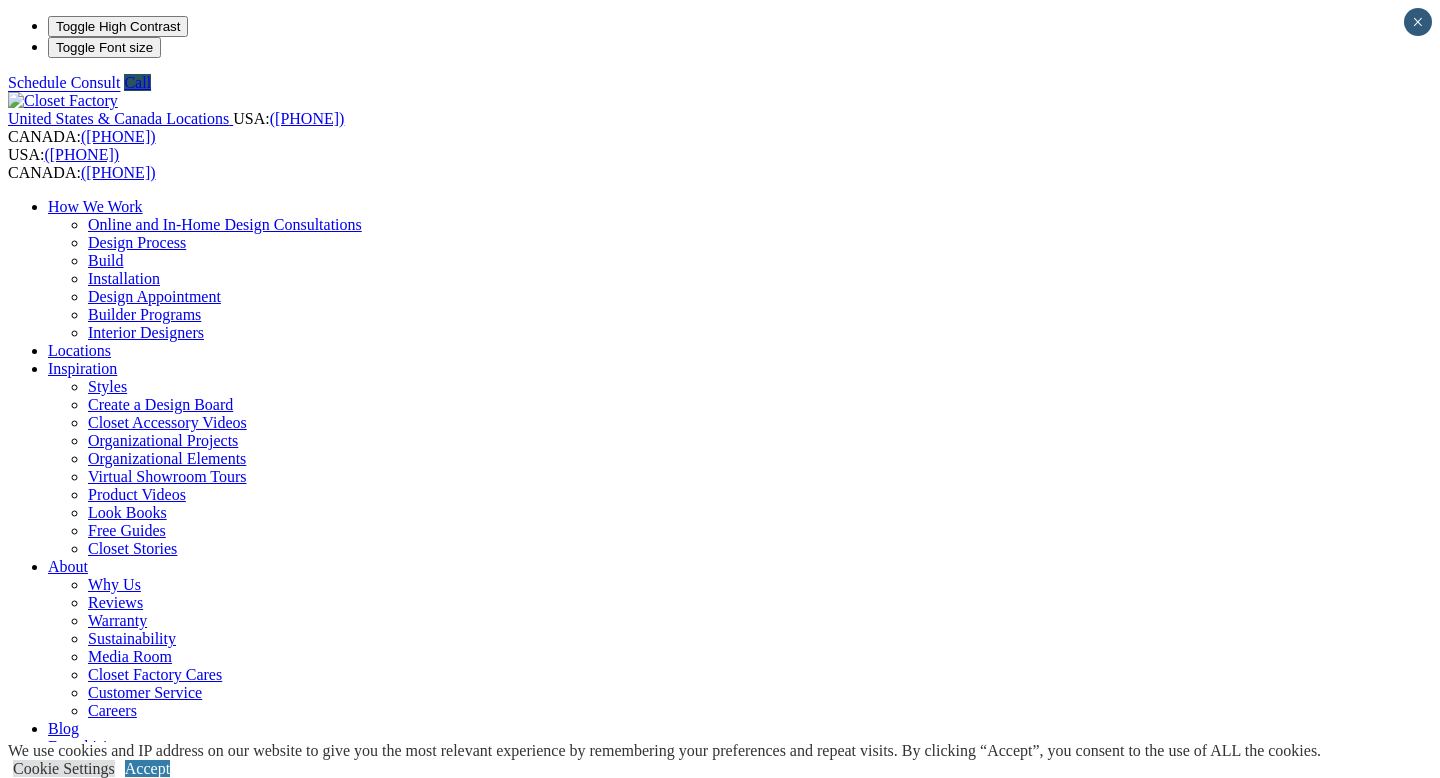 scroll, scrollTop: 0, scrollLeft: 0, axis: both 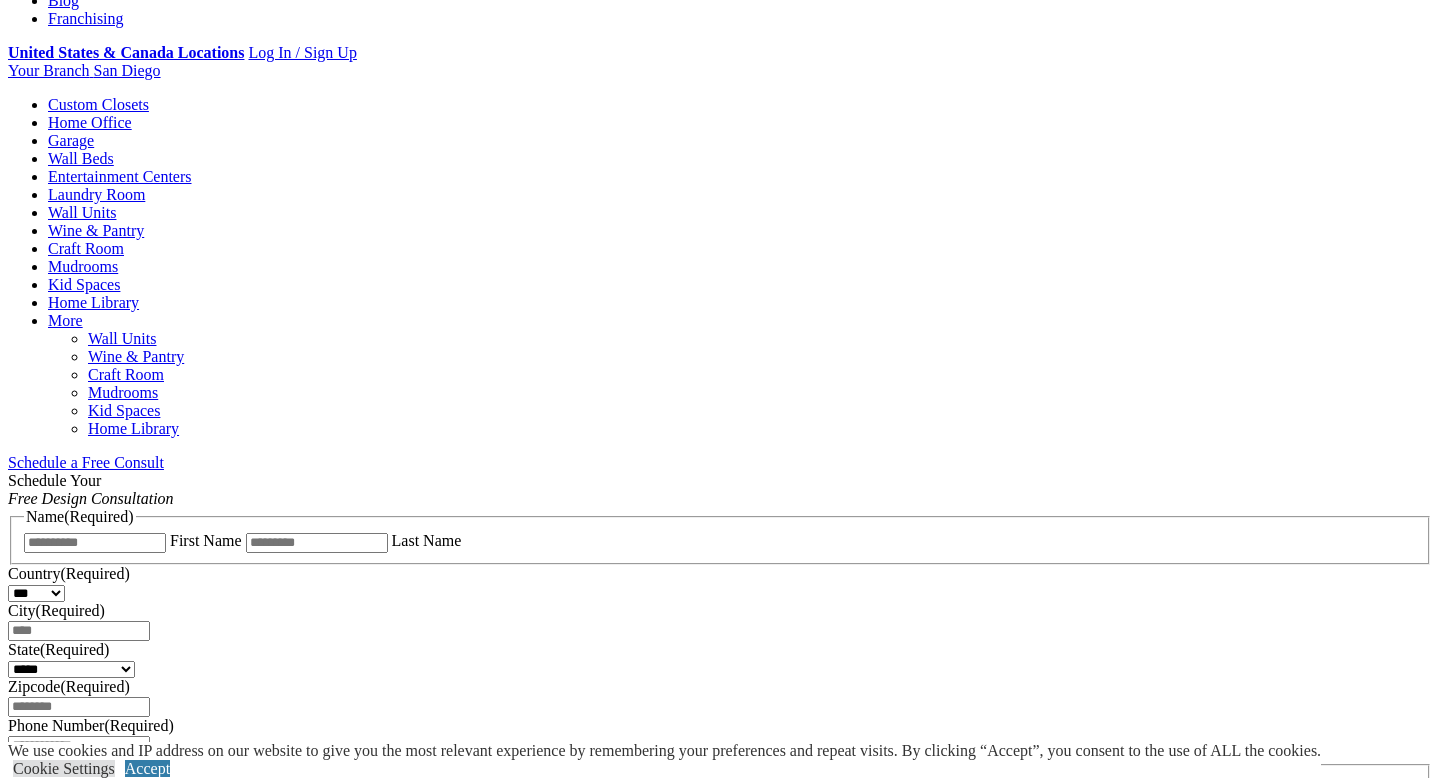 click on "CLOSE (X)" at bounding box center (46, 963) 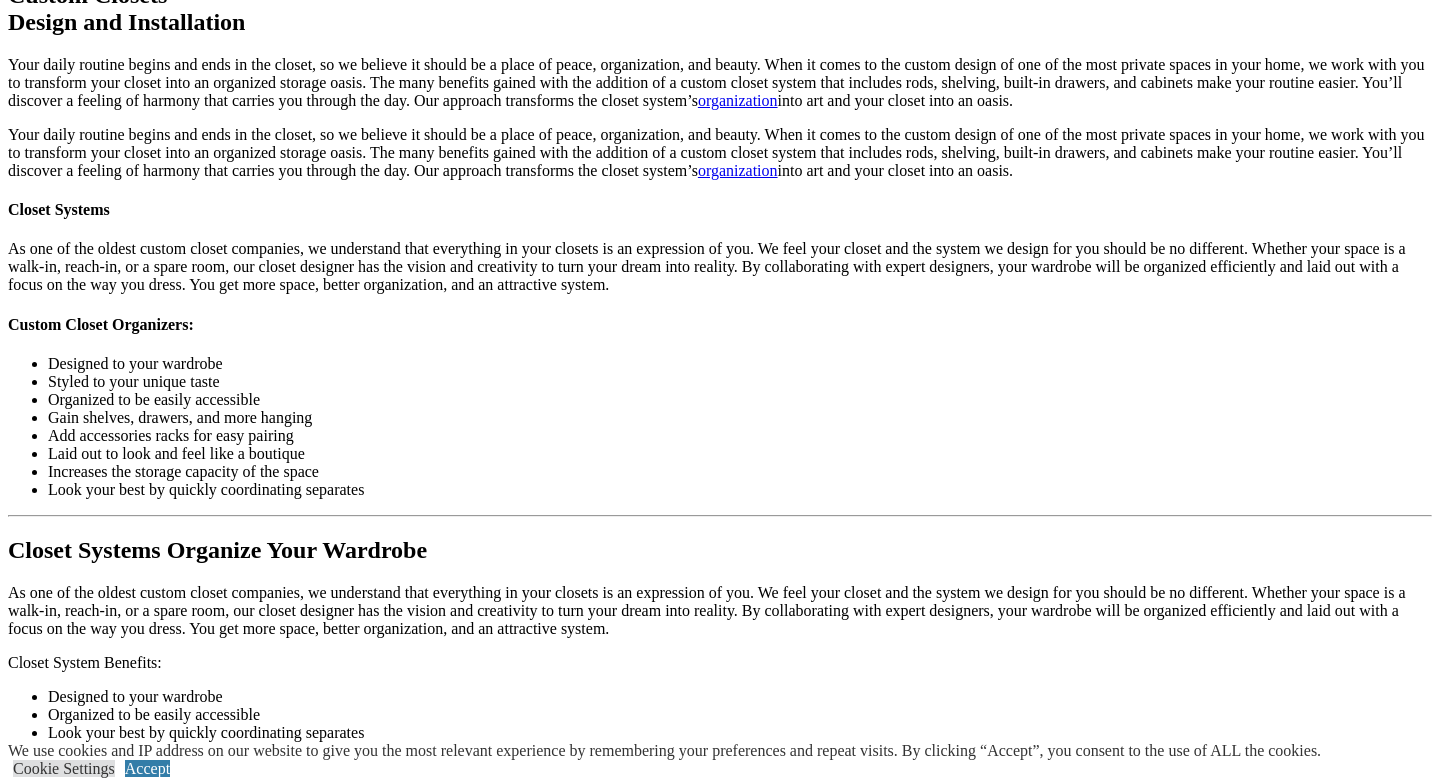 scroll, scrollTop: 1808, scrollLeft: 0, axis: vertical 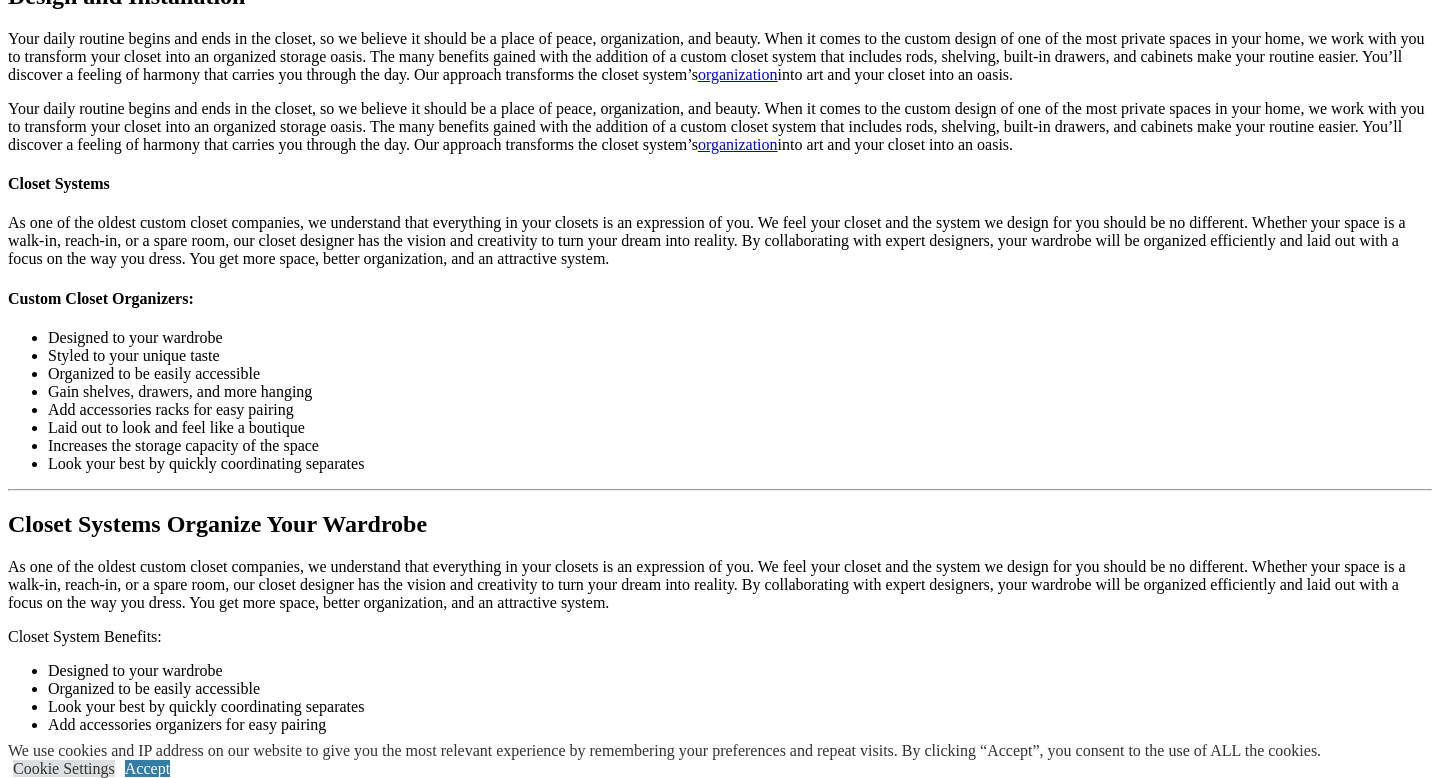 click at bounding box center (588, 1549) 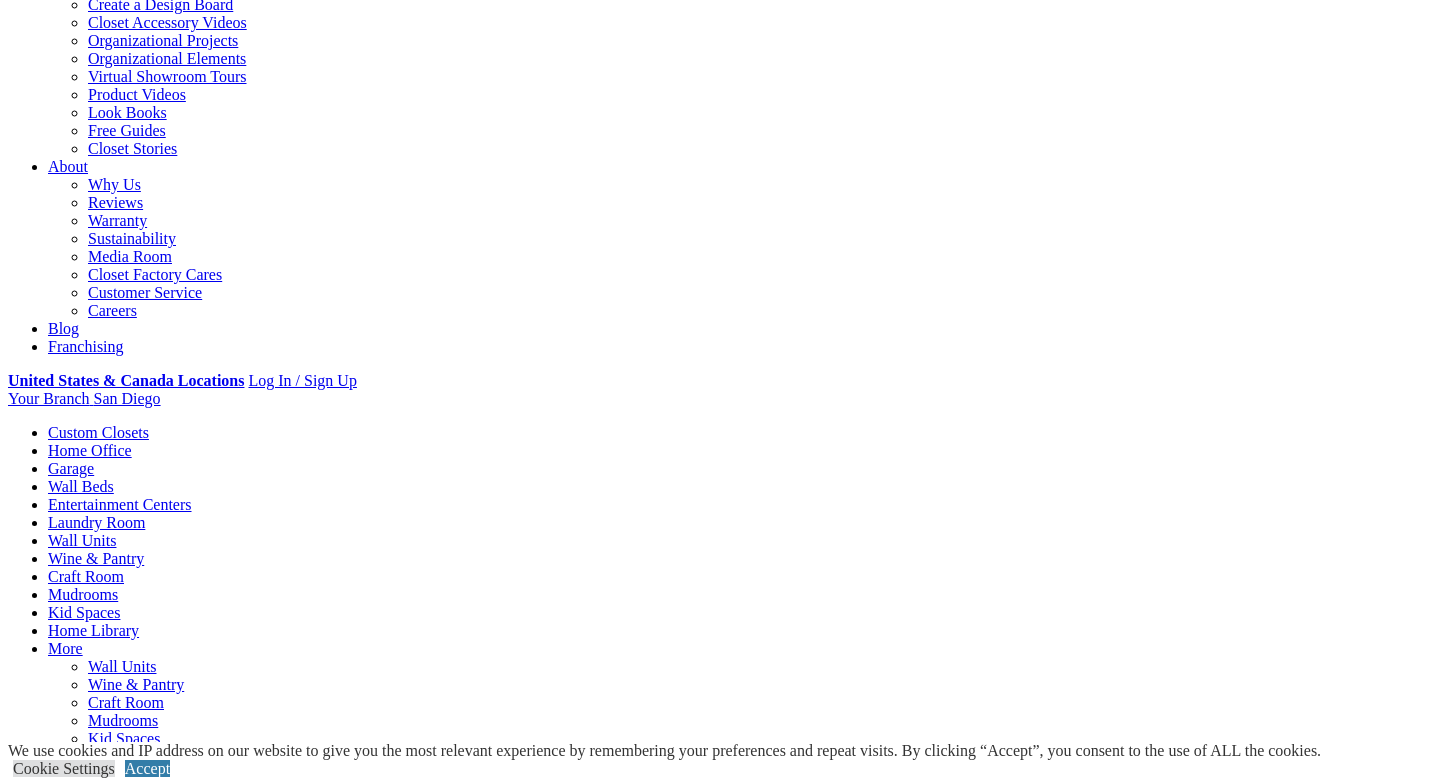 scroll, scrollTop: 192, scrollLeft: 0, axis: vertical 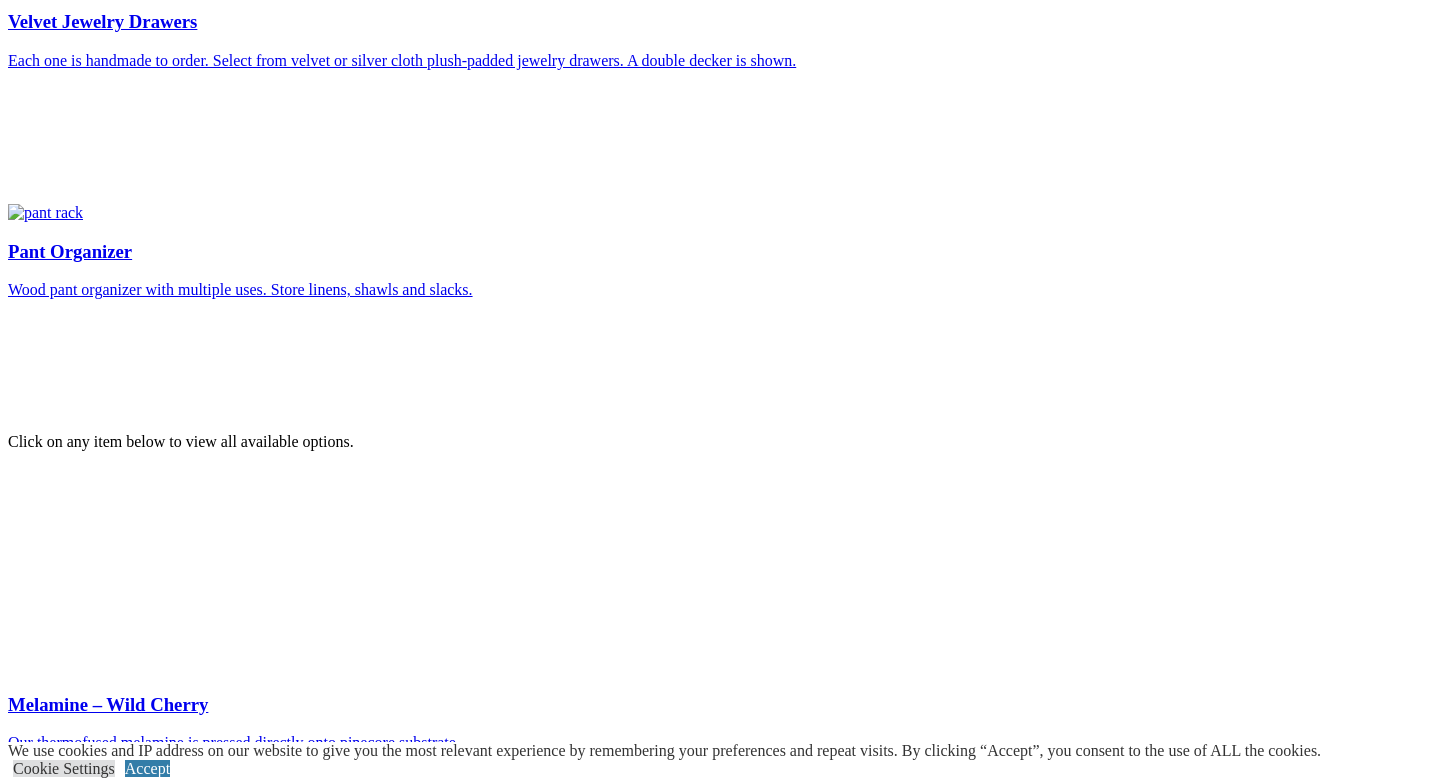 drag, startPoint x: 160, startPoint y: 30, endPoint x: 902, endPoint y: 2, distance: 742.52814 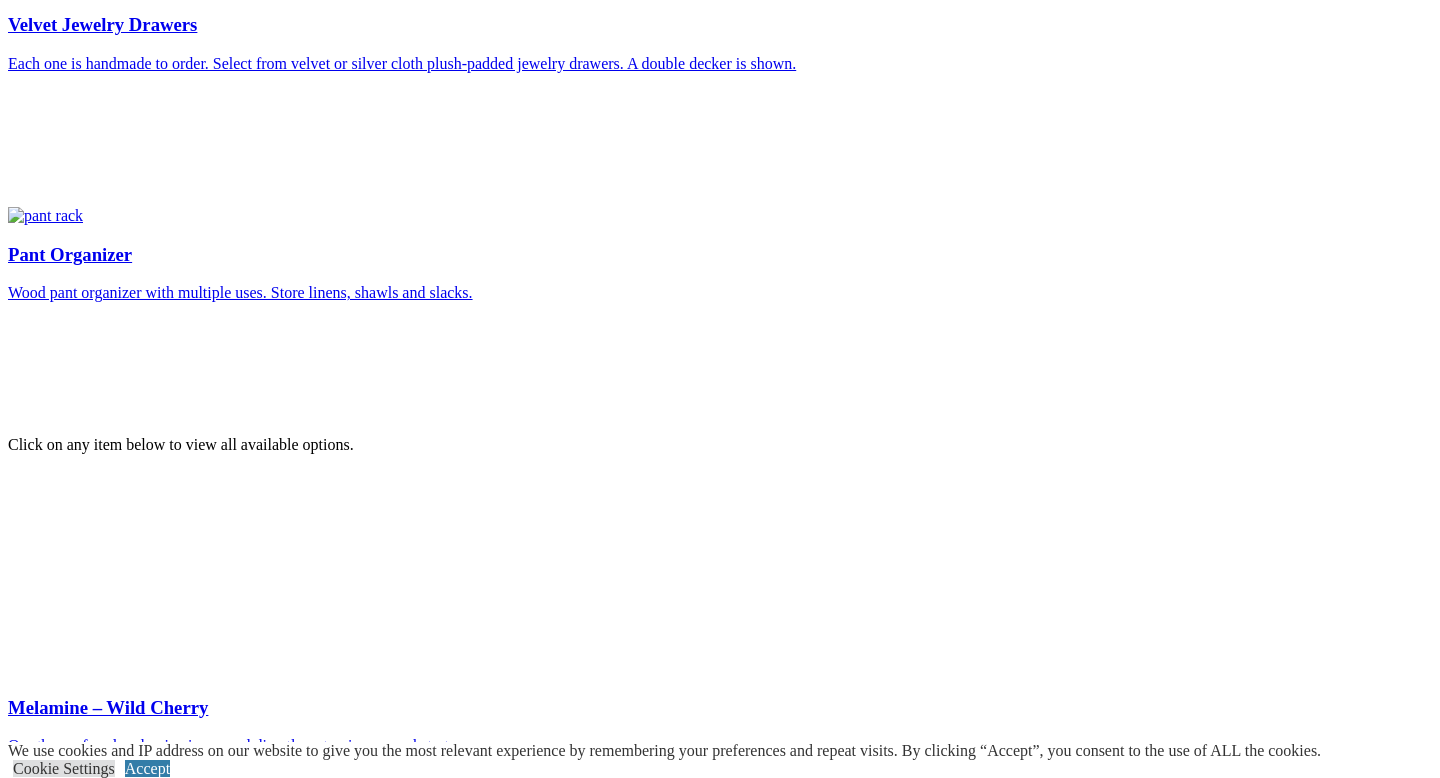 click at bounding box center [63, -6225] 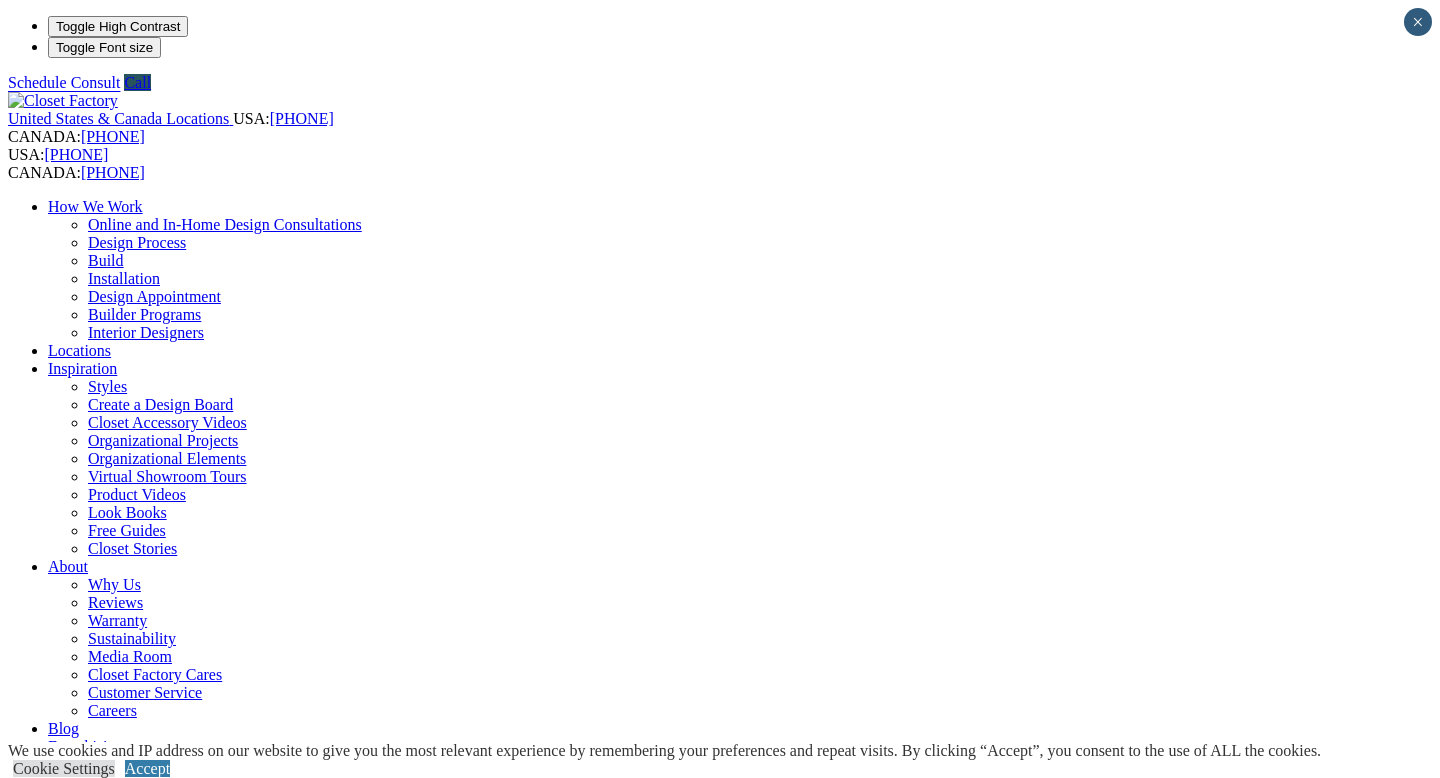 scroll, scrollTop: 0, scrollLeft: 0, axis: both 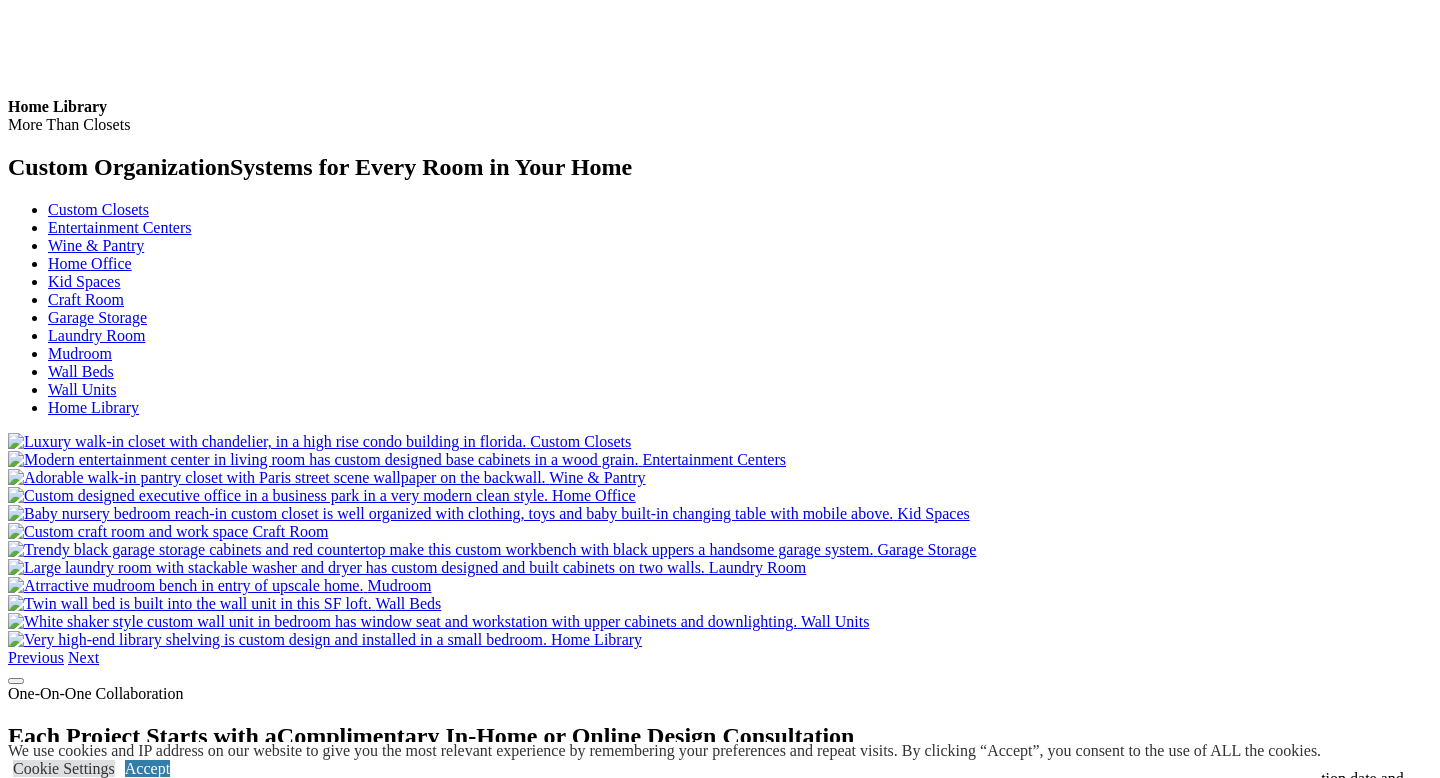 click on "Locations" at bounding box center [79, 11686] 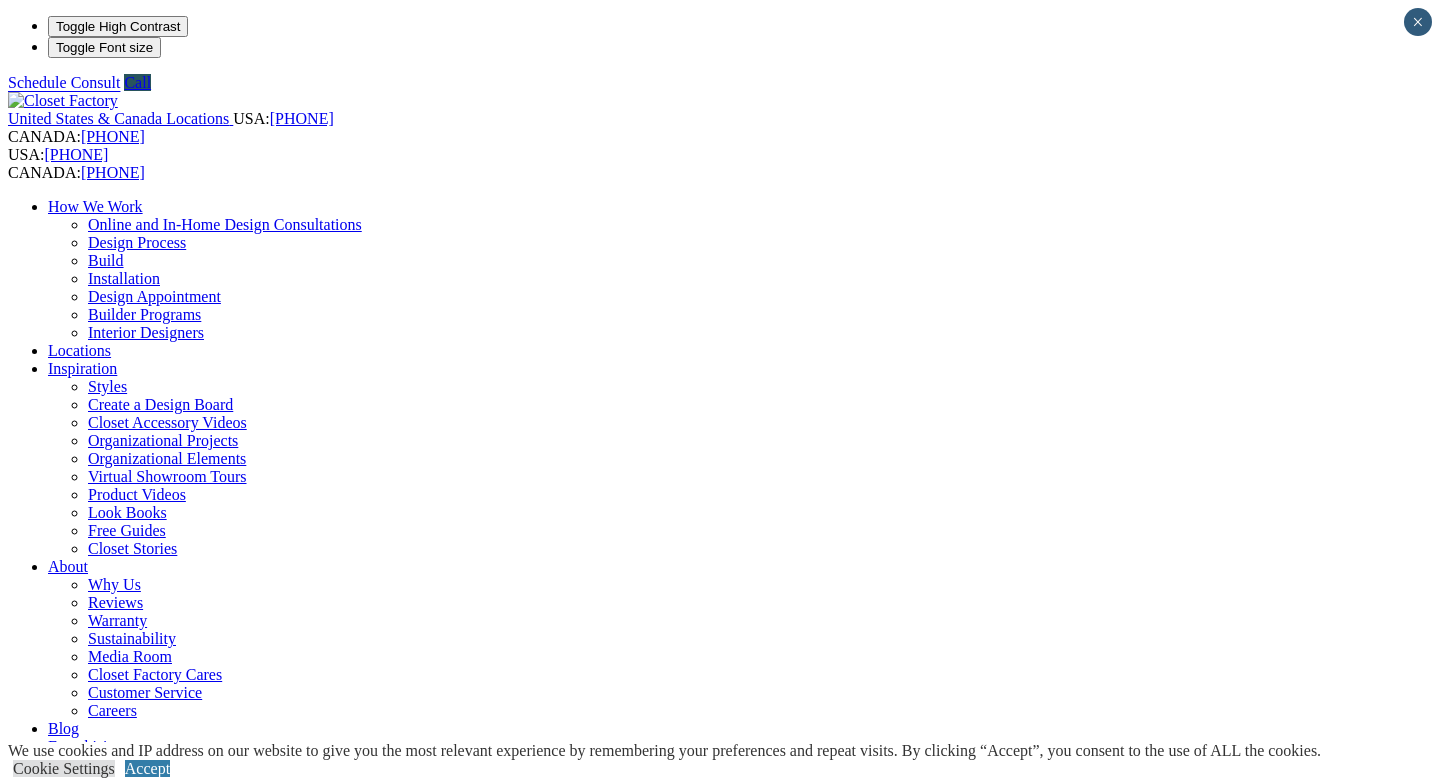 scroll, scrollTop: 0, scrollLeft: 0, axis: both 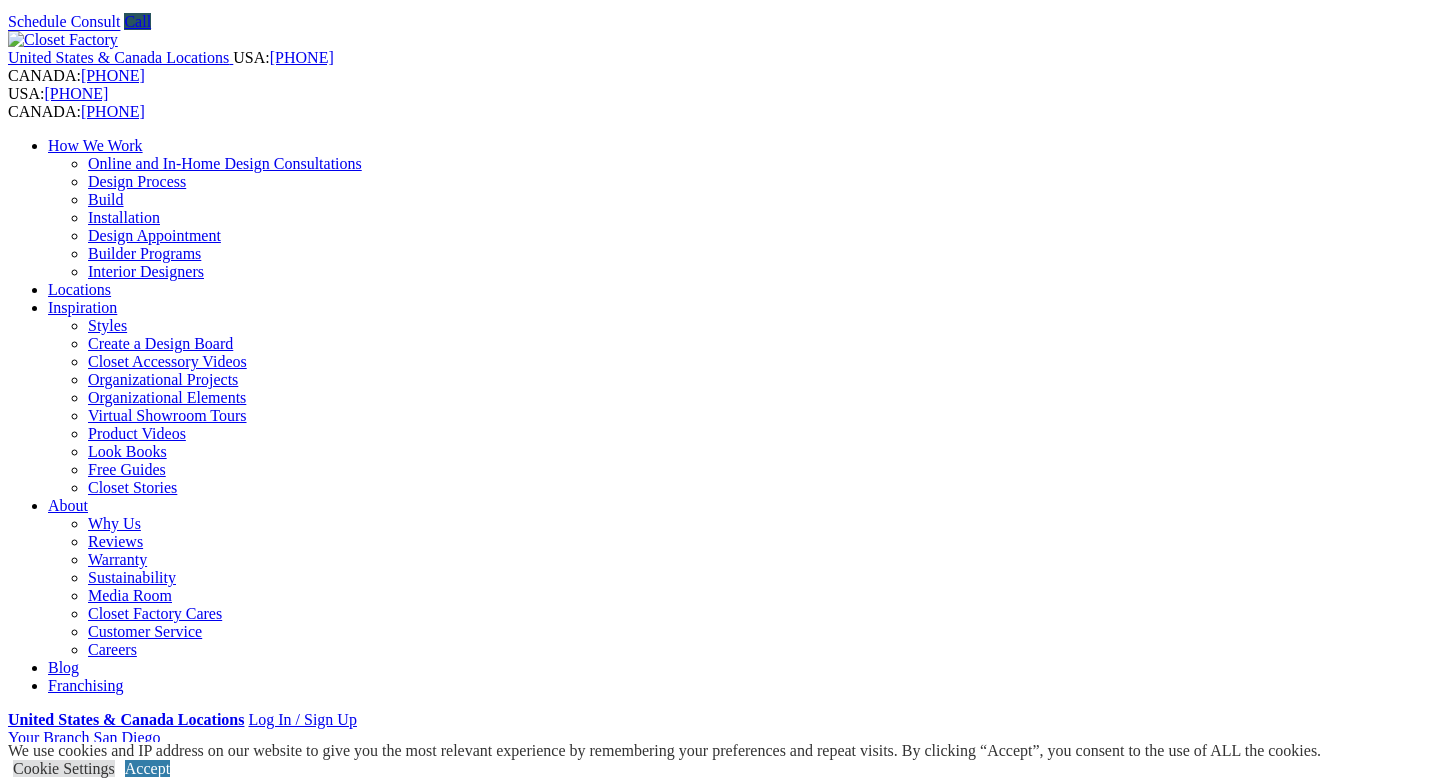 click at bounding box center (79, 1433) 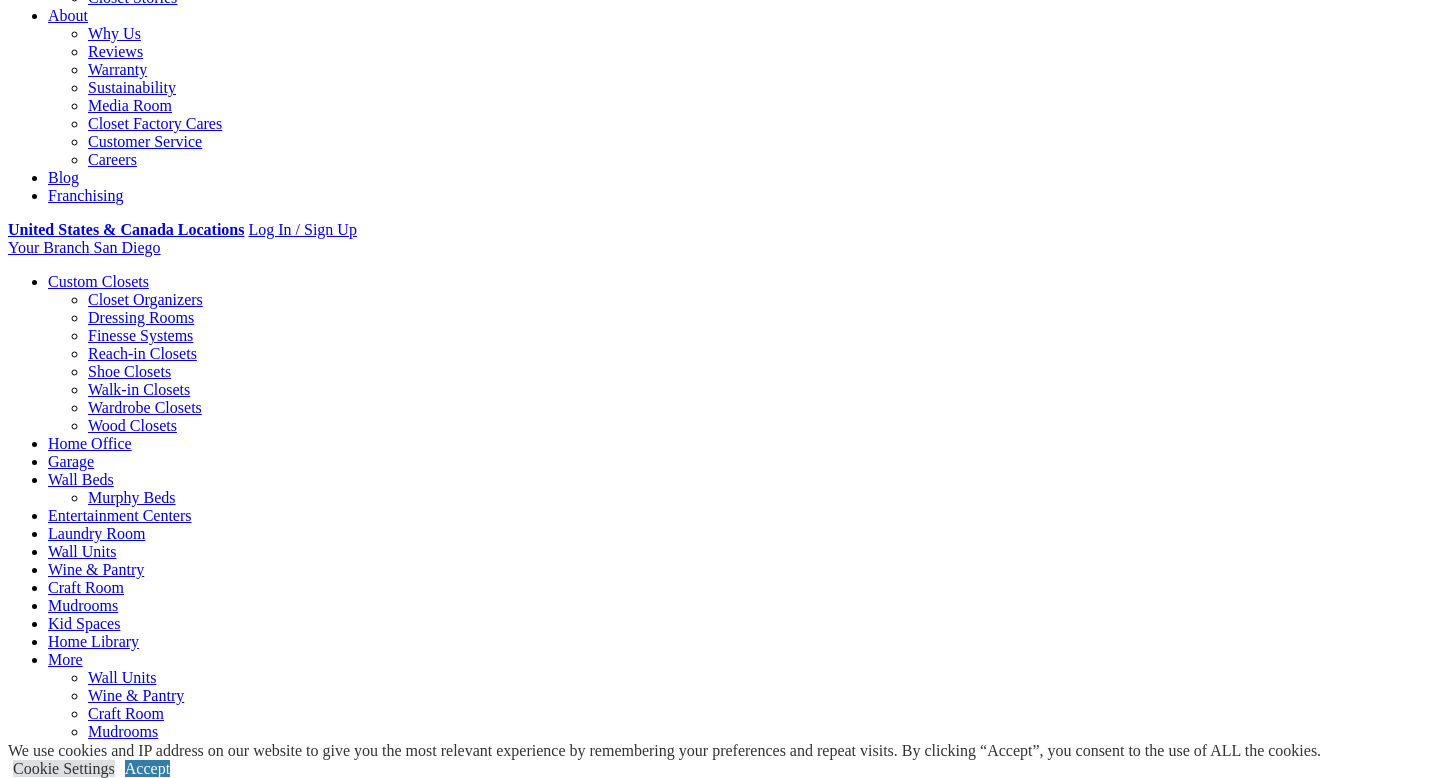 scroll, scrollTop: 568, scrollLeft: 0, axis: vertical 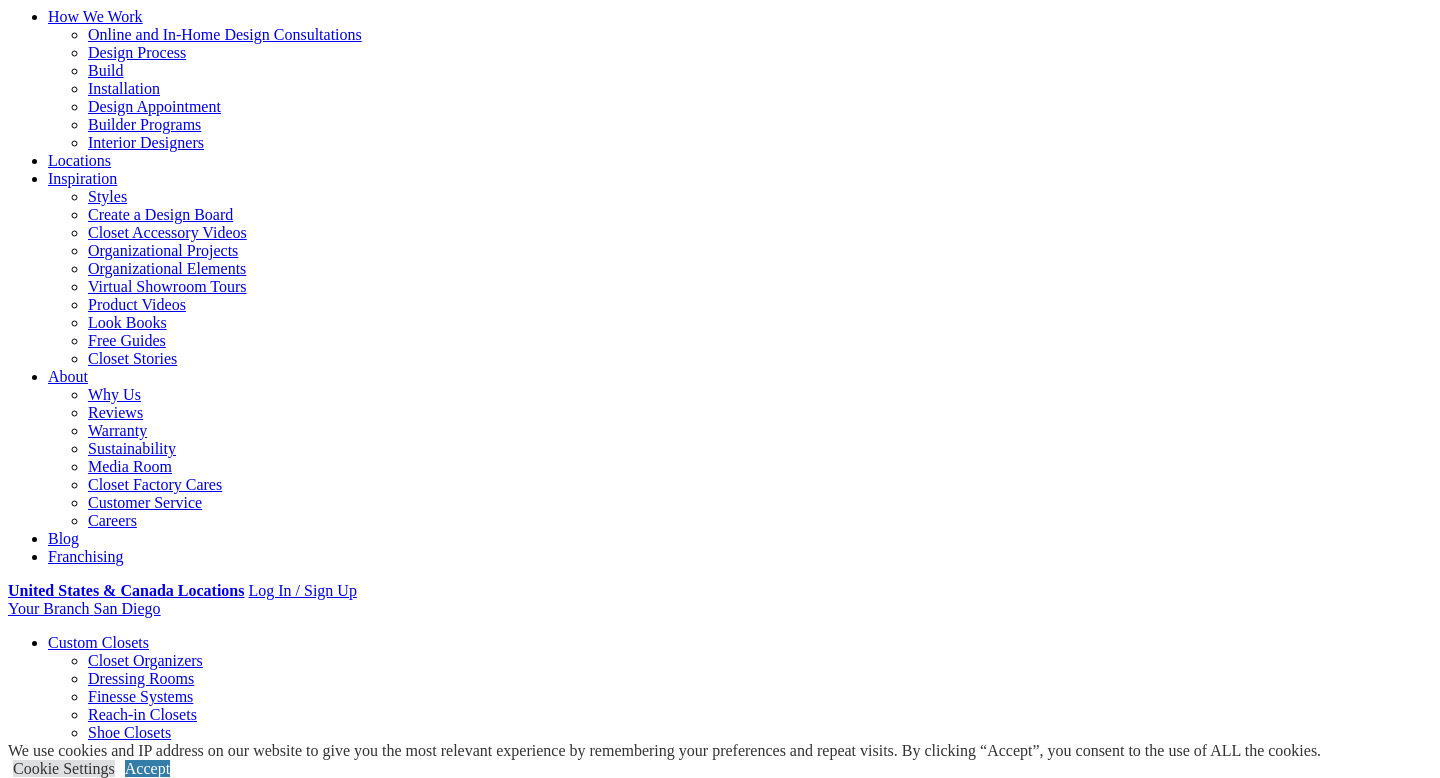 drag, startPoint x: 738, startPoint y: 387, endPoint x: 589, endPoint y: 376, distance: 149.40549 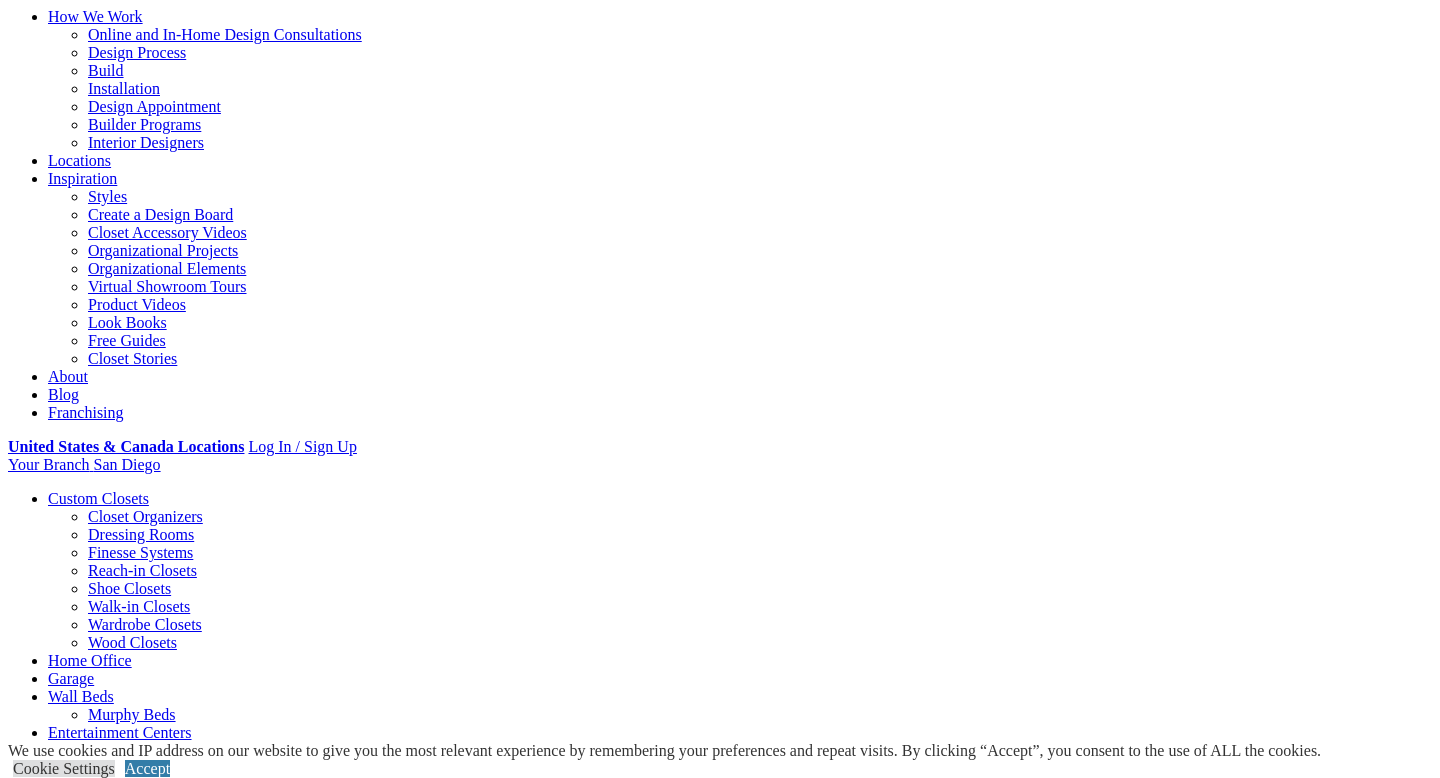 drag, startPoint x: 508, startPoint y: 368, endPoint x: 387, endPoint y: 359, distance: 121.33425 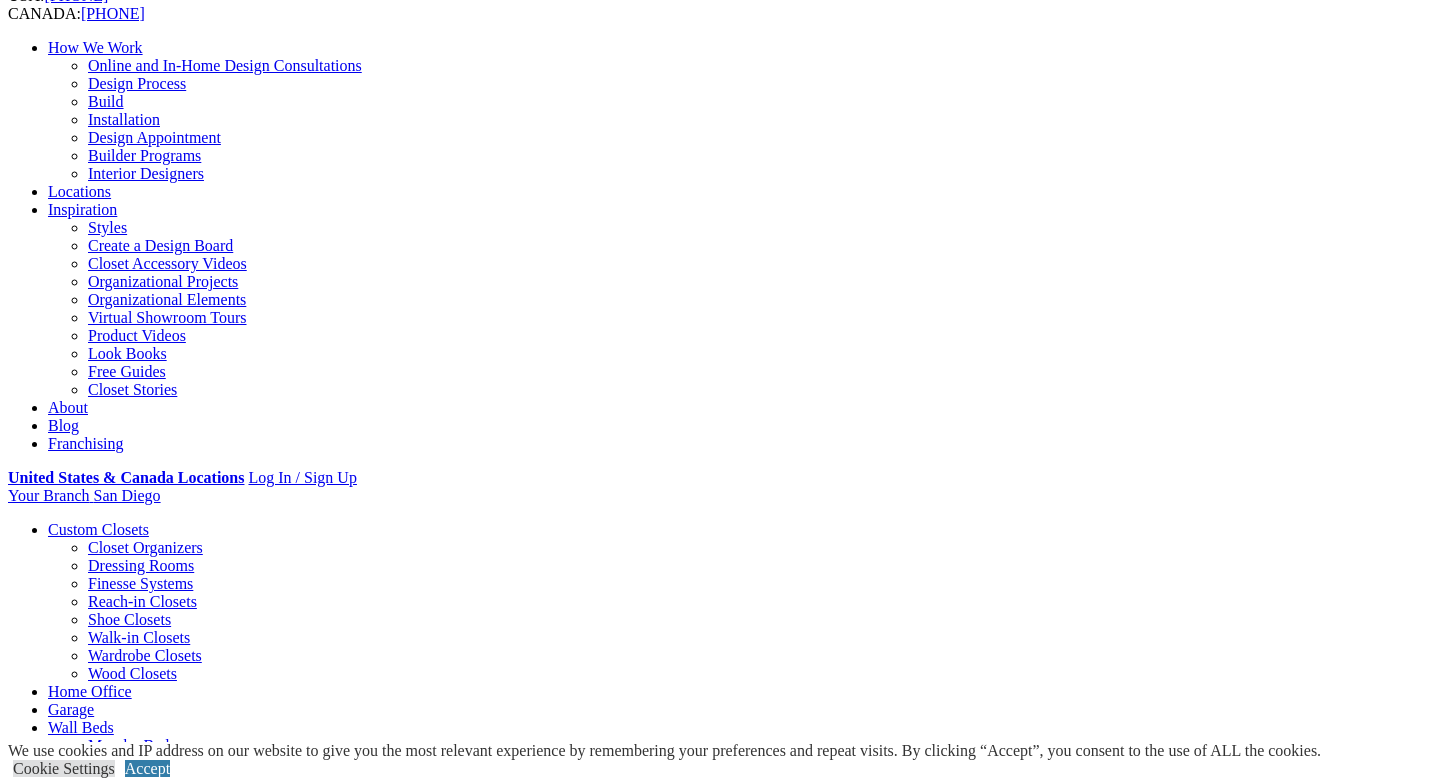 scroll, scrollTop: 0, scrollLeft: 0, axis: both 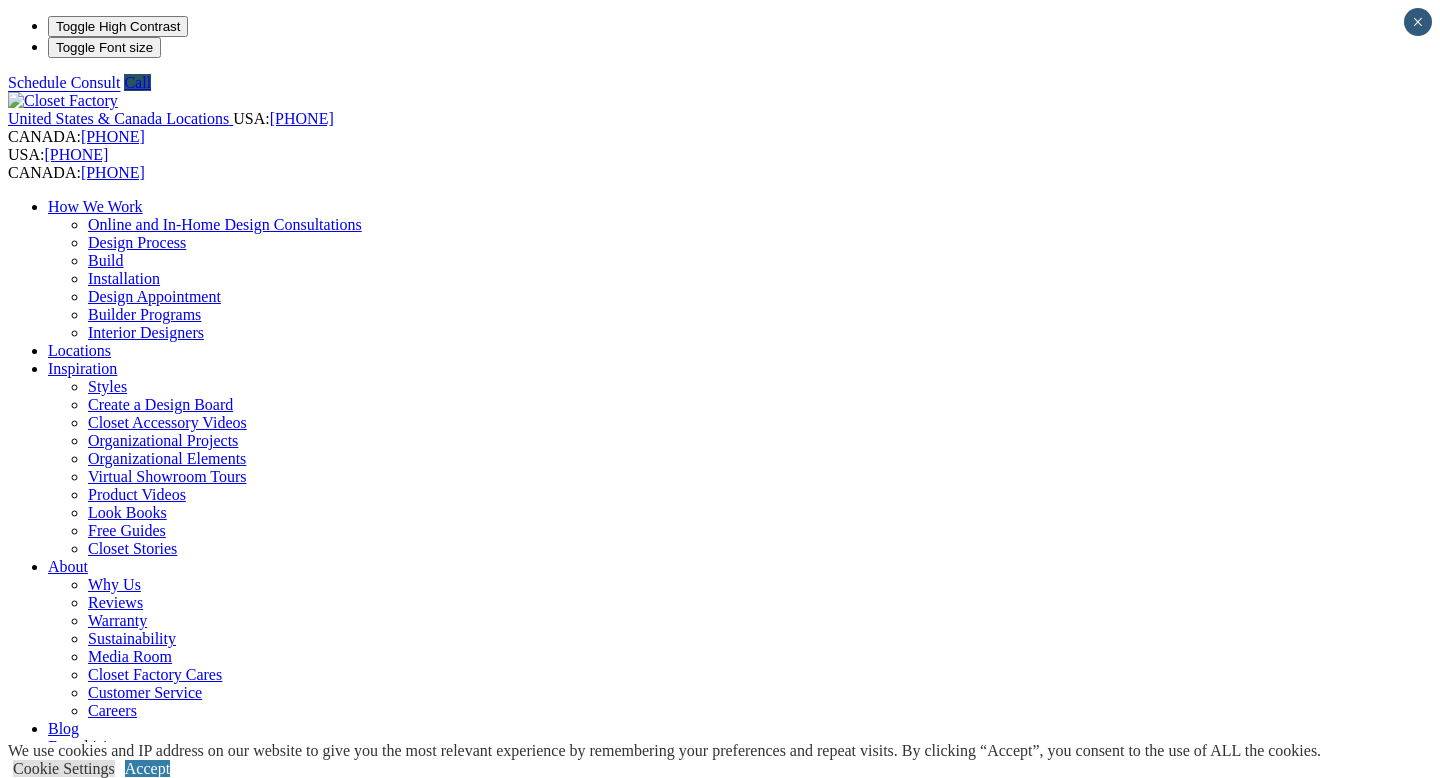 click on "*****" at bounding box center (79, 1494) 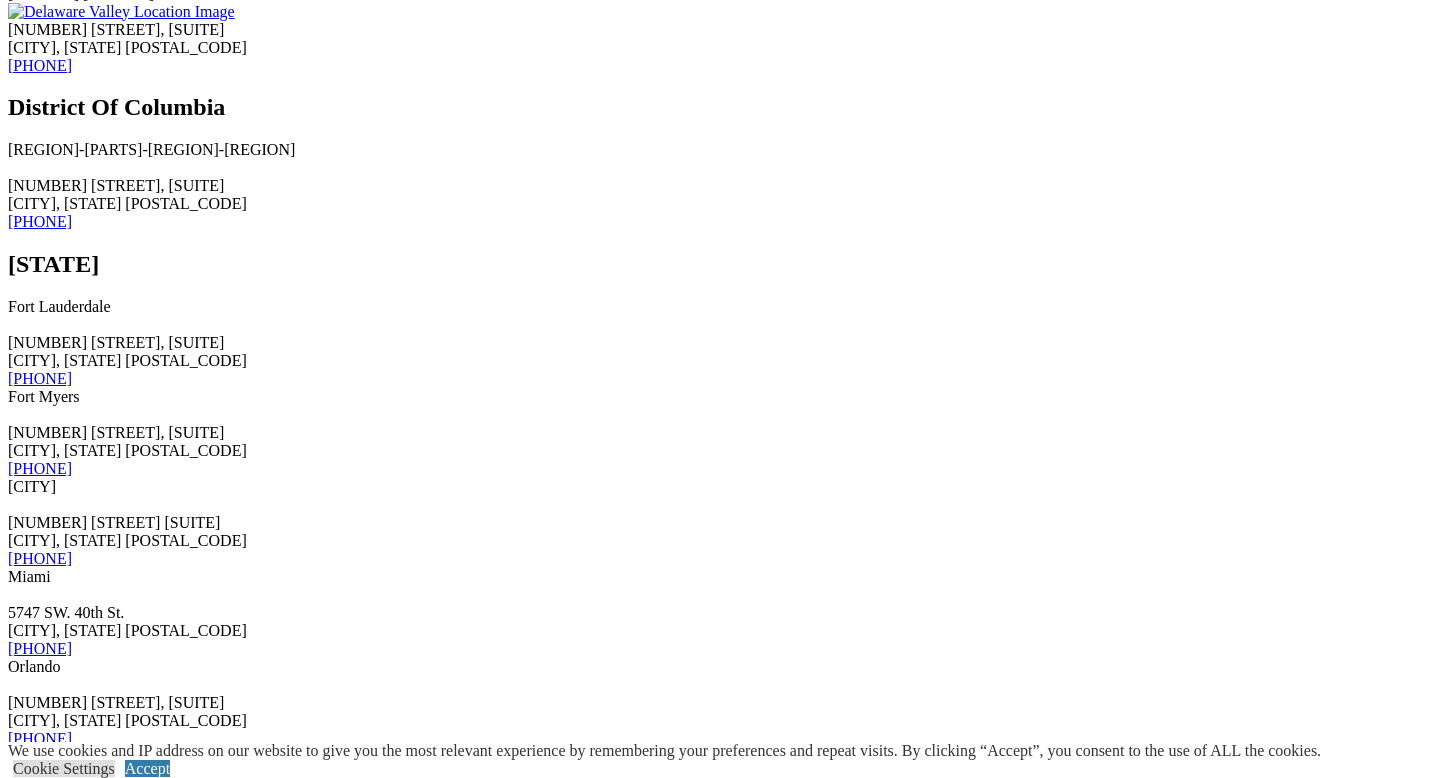 scroll, scrollTop: 3717, scrollLeft: 0, axis: vertical 